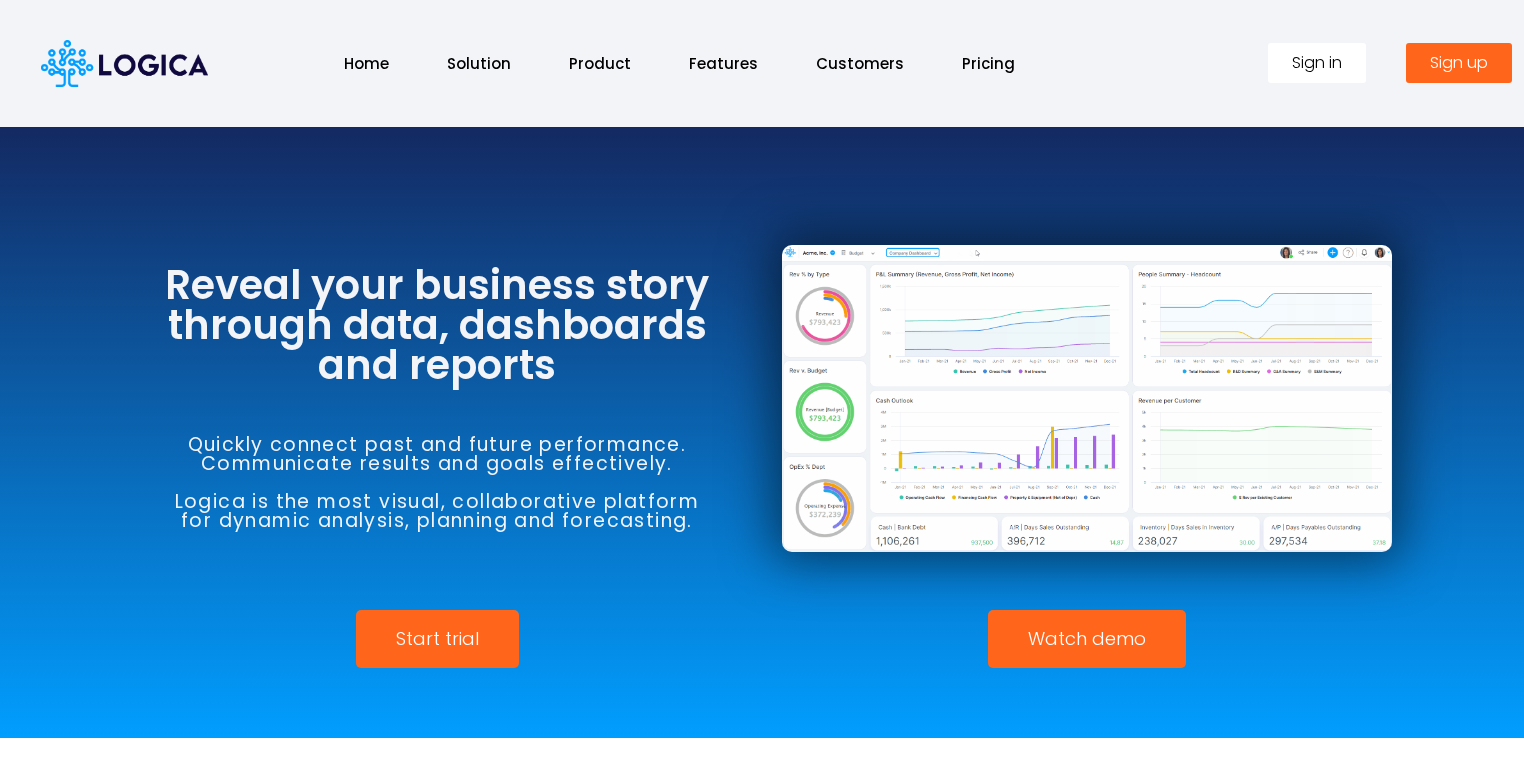 scroll, scrollTop: 3432, scrollLeft: 0, axis: vertical 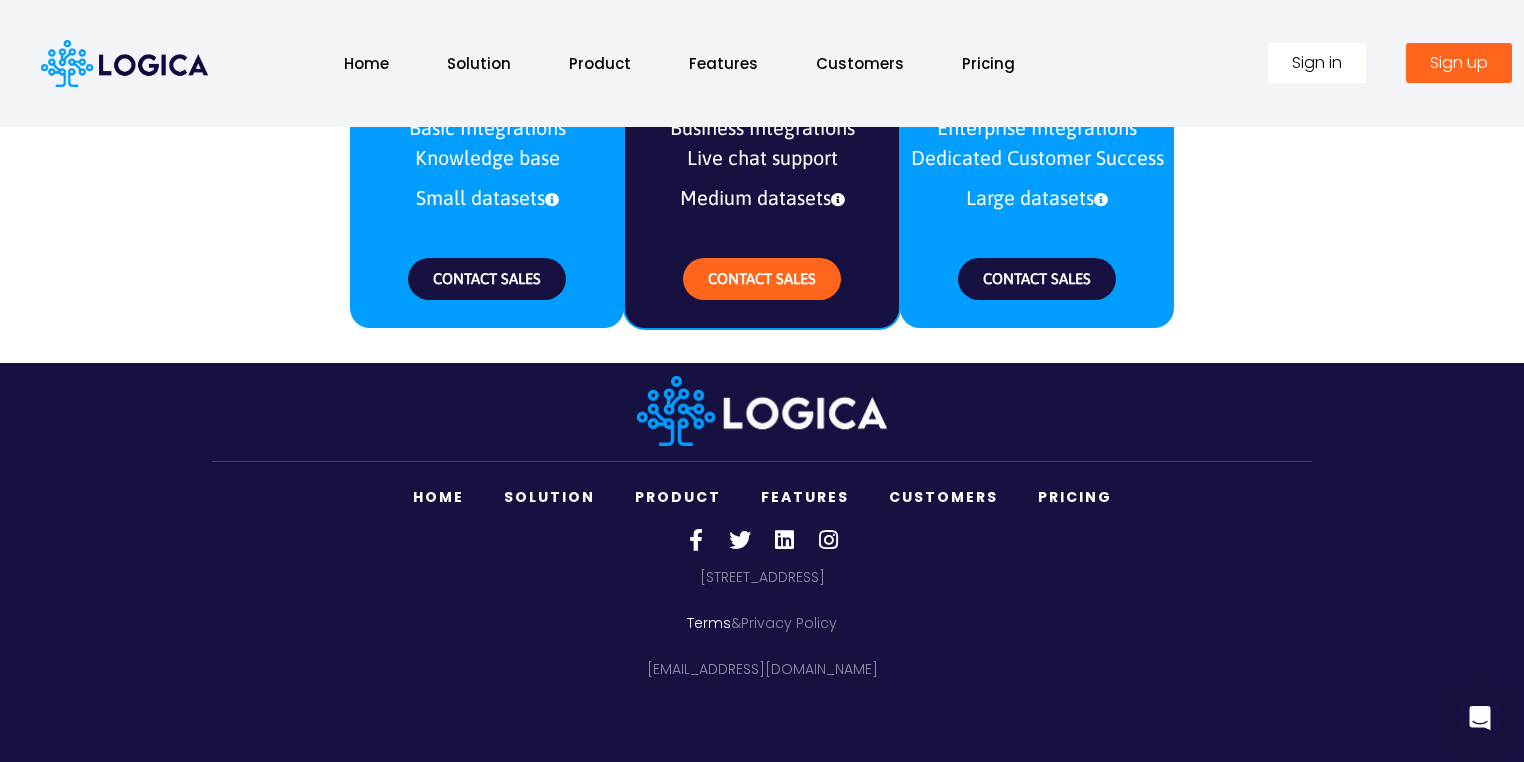 click on "Terms" at bounding box center (709, 623) 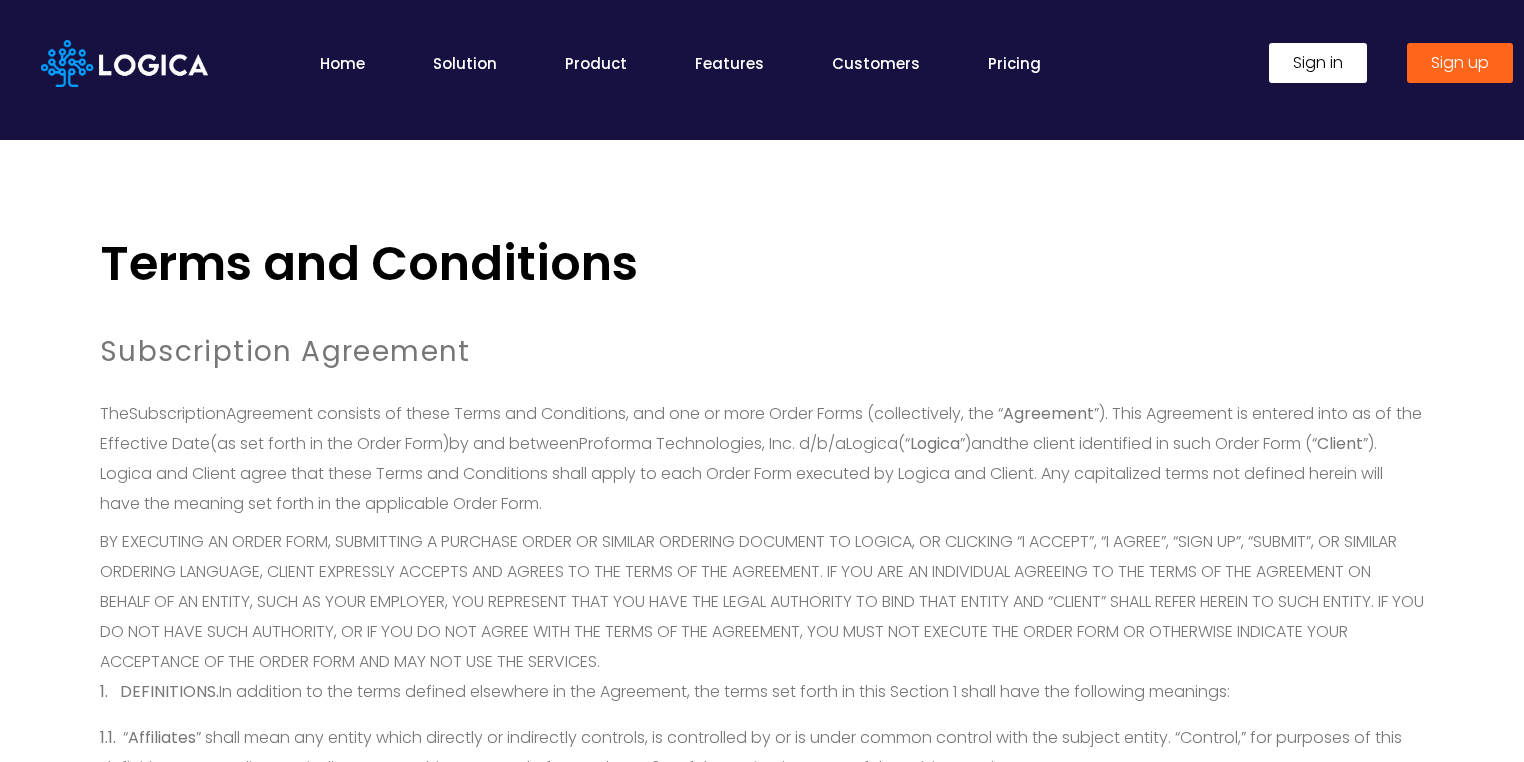 scroll, scrollTop: 0, scrollLeft: 0, axis: both 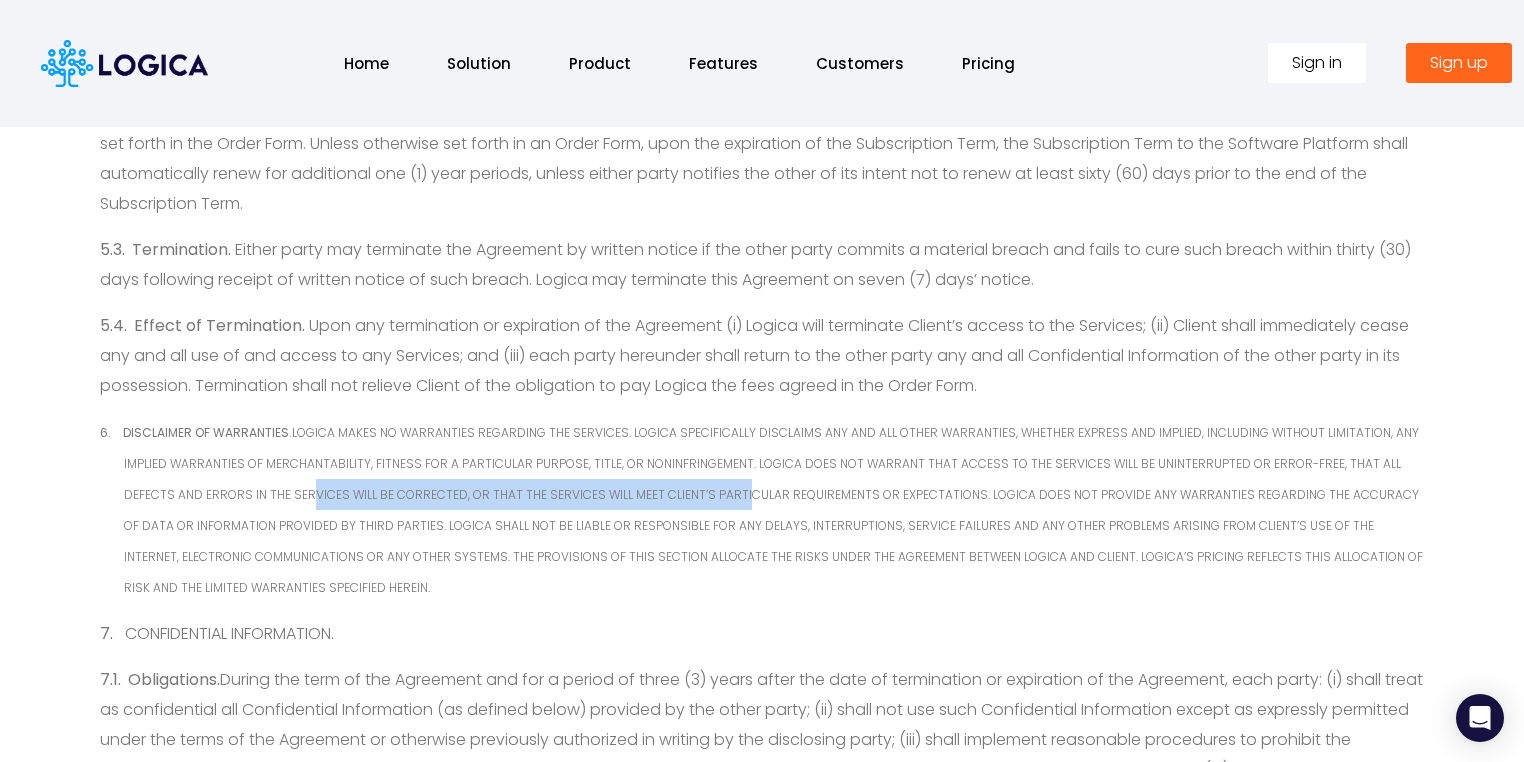 drag, startPoint x: 259, startPoint y: 494, endPoint x: 681, endPoint y: 494, distance: 422 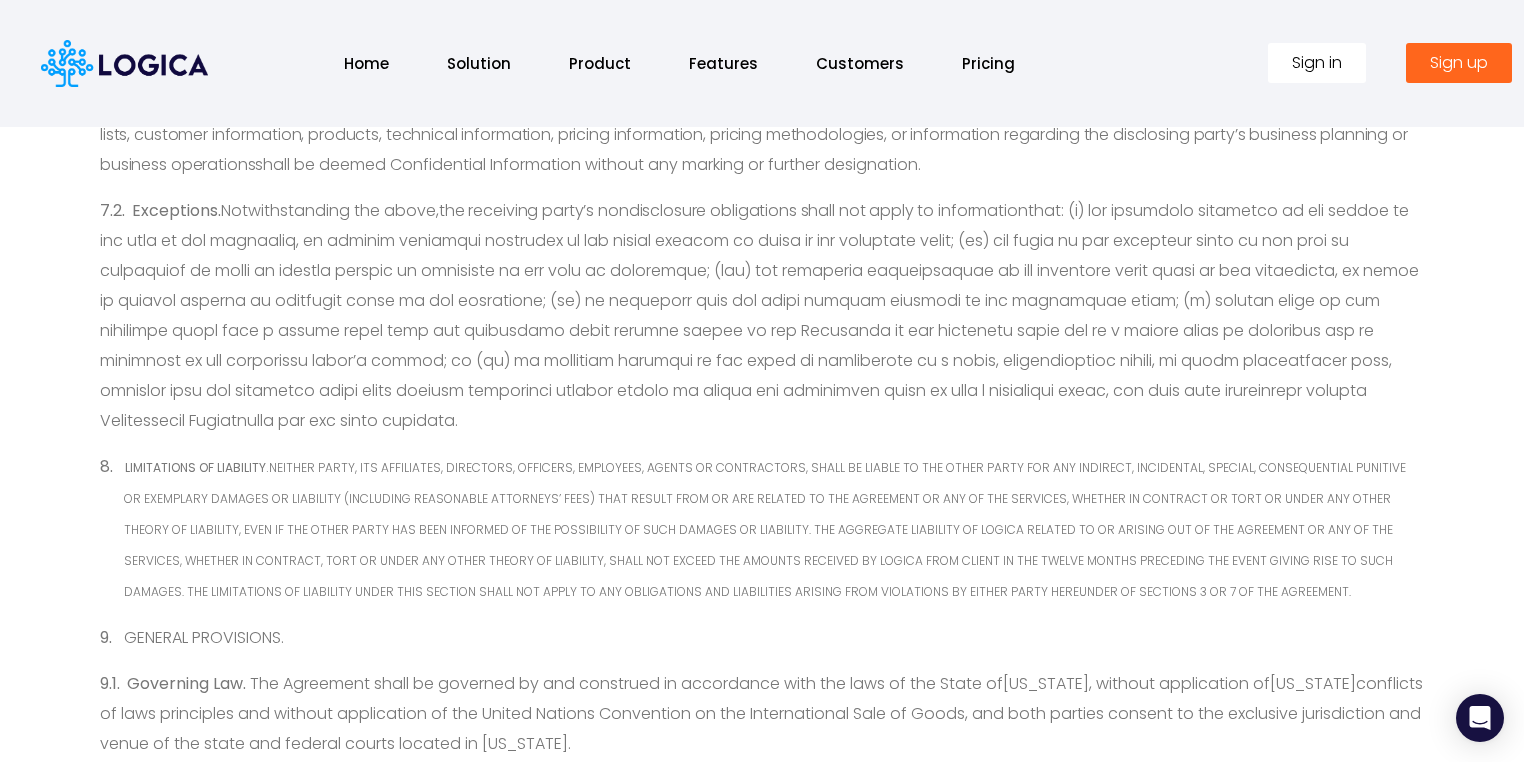 scroll, scrollTop: 4720, scrollLeft: 0, axis: vertical 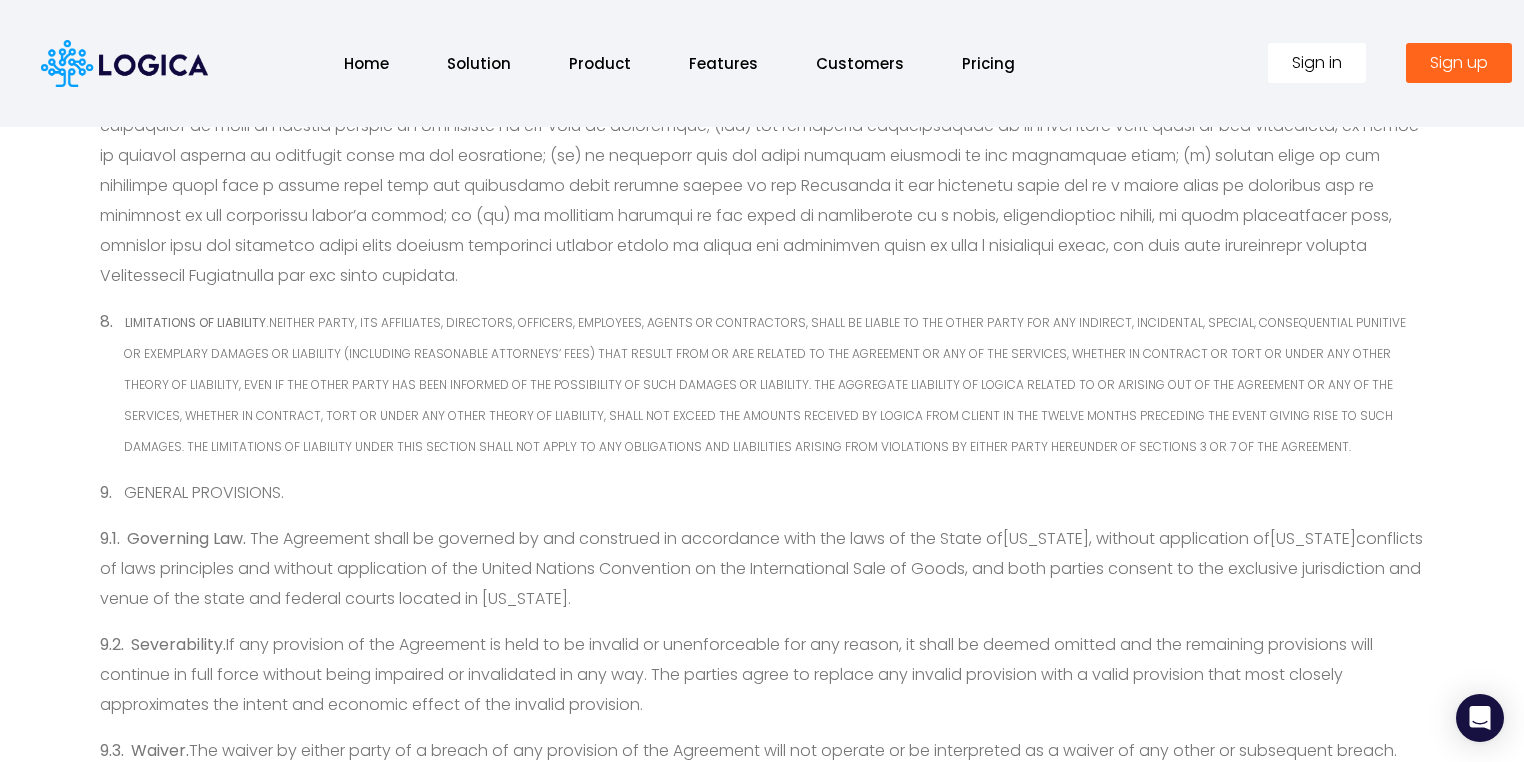 click on "8.       LIMITATIONS OF LIABILITY.  NEITHER PARTY, ITS
AFFILIATES, DIRECTORS, OFFICERS, EMPLOYEES, AGENTS OR CONTRACTORS, SHALL BE
LIABLE TO THE OTHER PARTY FOR ANY INDIRECT, INCIDENTAL, SPECIAL, CONSEQUENTIAL
PUNITIVE OR EXEMPLARY DAMAGES OR LIABILITY (INCLUDING REASONABLE ATTORNEYS’
FEES) THAT RESULT FROM OR ARE RELATED TO THE AGREEMENT OR ANY OF THE SERVICES,
WHETHER IN CONTRACT OR TORT OR UNDER ANY OTHER THEORY OF LIABILITY, EVEN IF THE
OTHER PARTY HAS BEEN INFORMED OF THE POSSIBILITY OF SUCH DAMAGES OR LIABILITY.
THE AGGREGATE LIABILITY OF LOGICA RELATED TO OR ARISING OUT OF THE AGREEMENT OR
ANY OF THE SERVICES, WHETHER IN CONTRACT, TORT OR UNDER ANY OTHER THEORY OF
LIABILITY, SHALL NOT EXCEED THE AMOUNTS RECEIVED BY LOGICA FROM CLIENT IN THE
TWELVE MONTHS PRECEDING THE EVENT GIVING RISE TO SUCH DAMAGES.    THE LIMITATIONS OF LIABILITY UNDER THIS
SECTION SHALL NOT APPLY TO ANY OBLIGATIONS AND LIABILITIES ARISING FROM
VIOLATIONS BY EITHER PARTY HEREUNDER OF SECTIONS 3 OR 7 OF THE AGREEMENT." at bounding box center [774, 384] 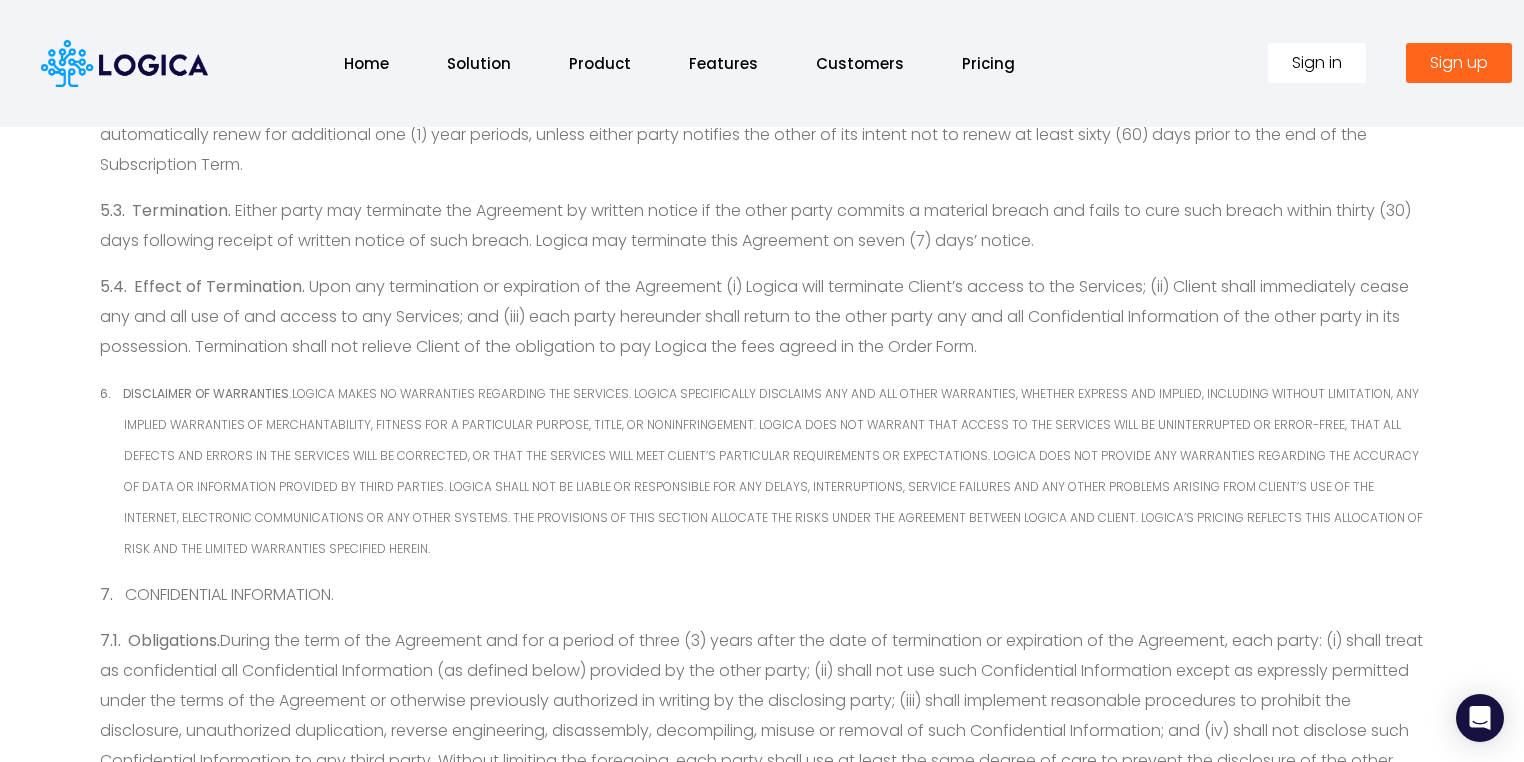 scroll, scrollTop: 3774, scrollLeft: 0, axis: vertical 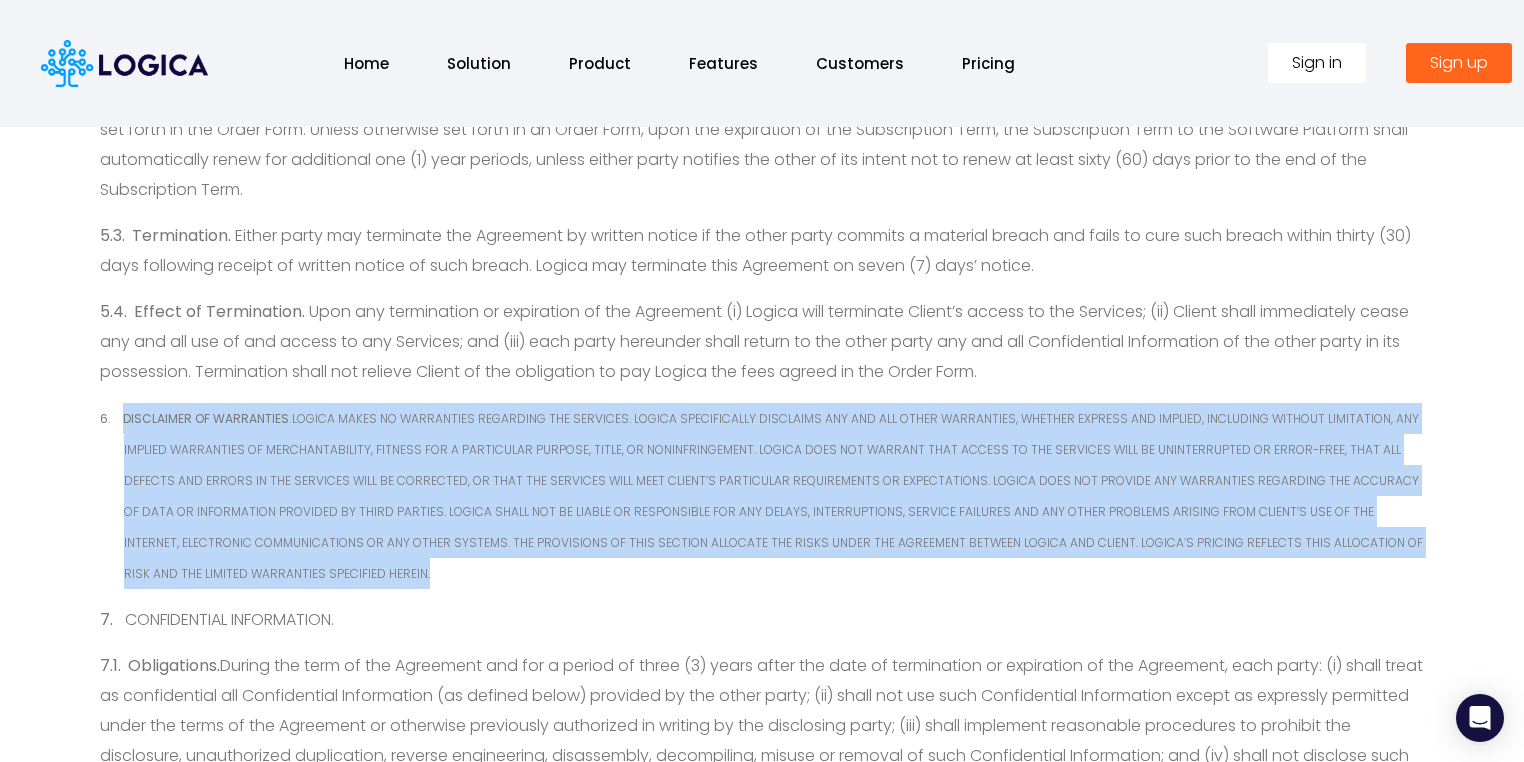 drag, startPoint x: 120, startPoint y: 416, endPoint x: 319, endPoint y: 568, distance: 250.40967 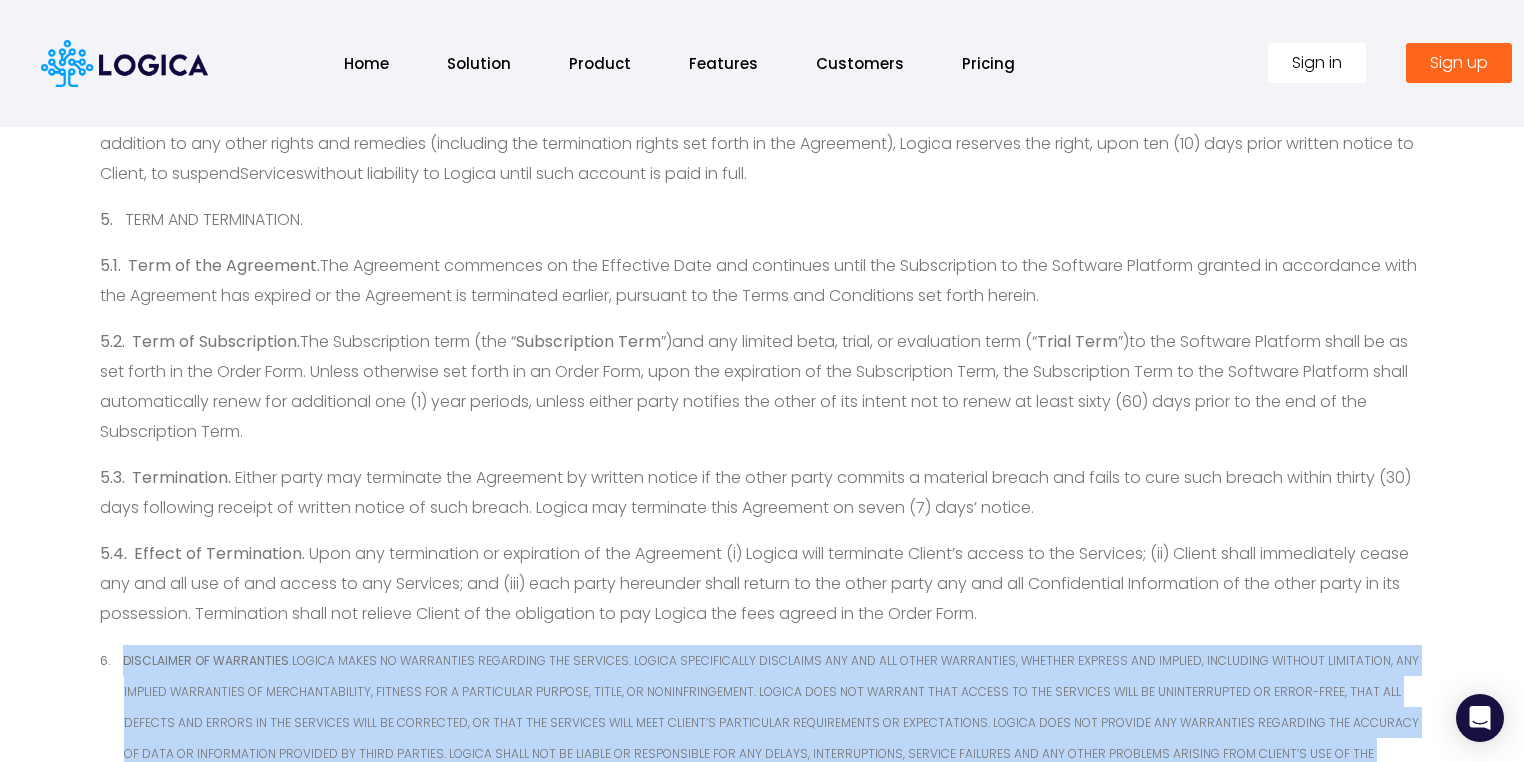 scroll, scrollTop: 3534, scrollLeft: 0, axis: vertical 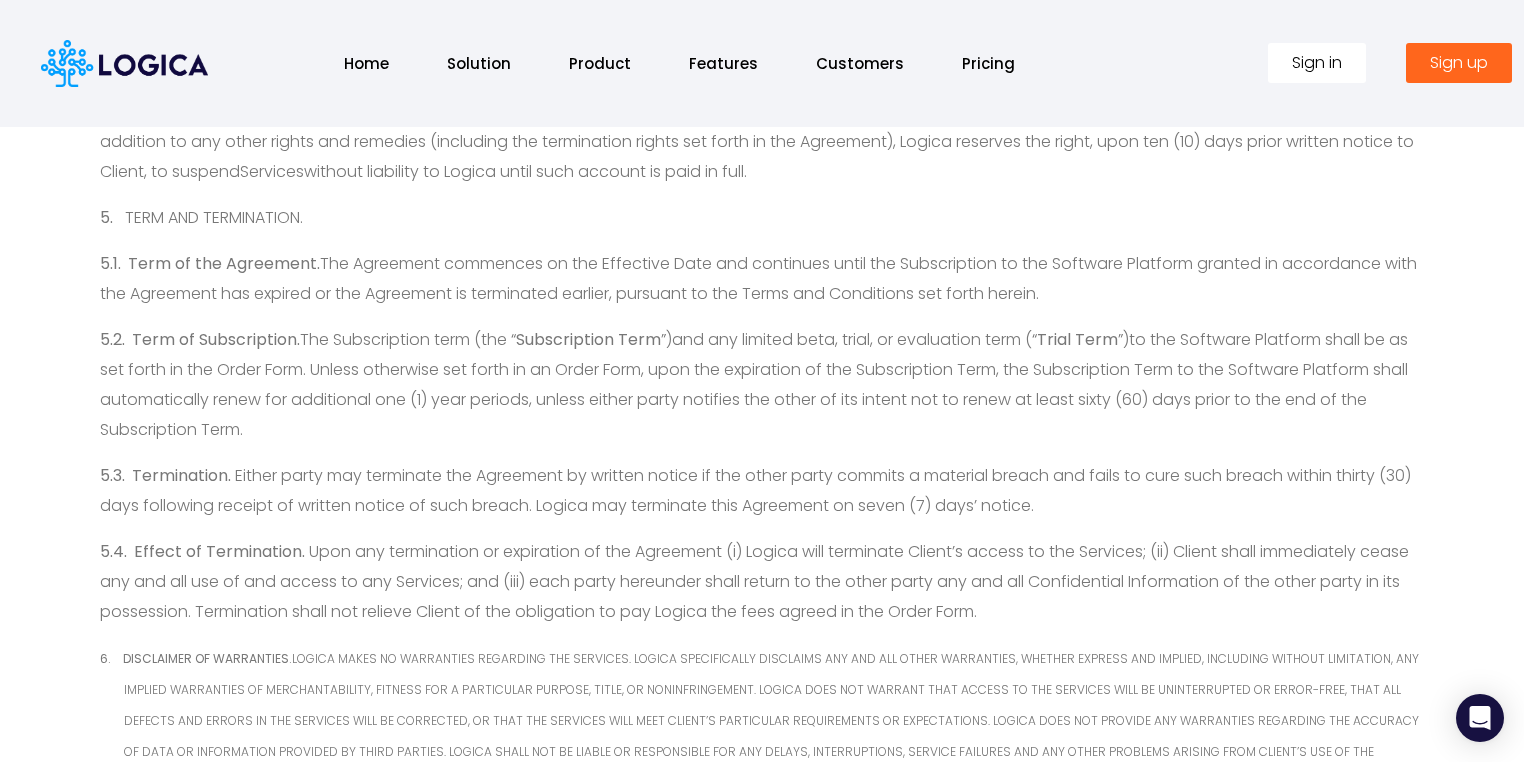 click on "Either party may
terminate the Agreement by written notice if the other party commits a material
breach and fails to cure such breach within thirty (30) days following receipt
of written notice of such breach." at bounding box center [755, 490] 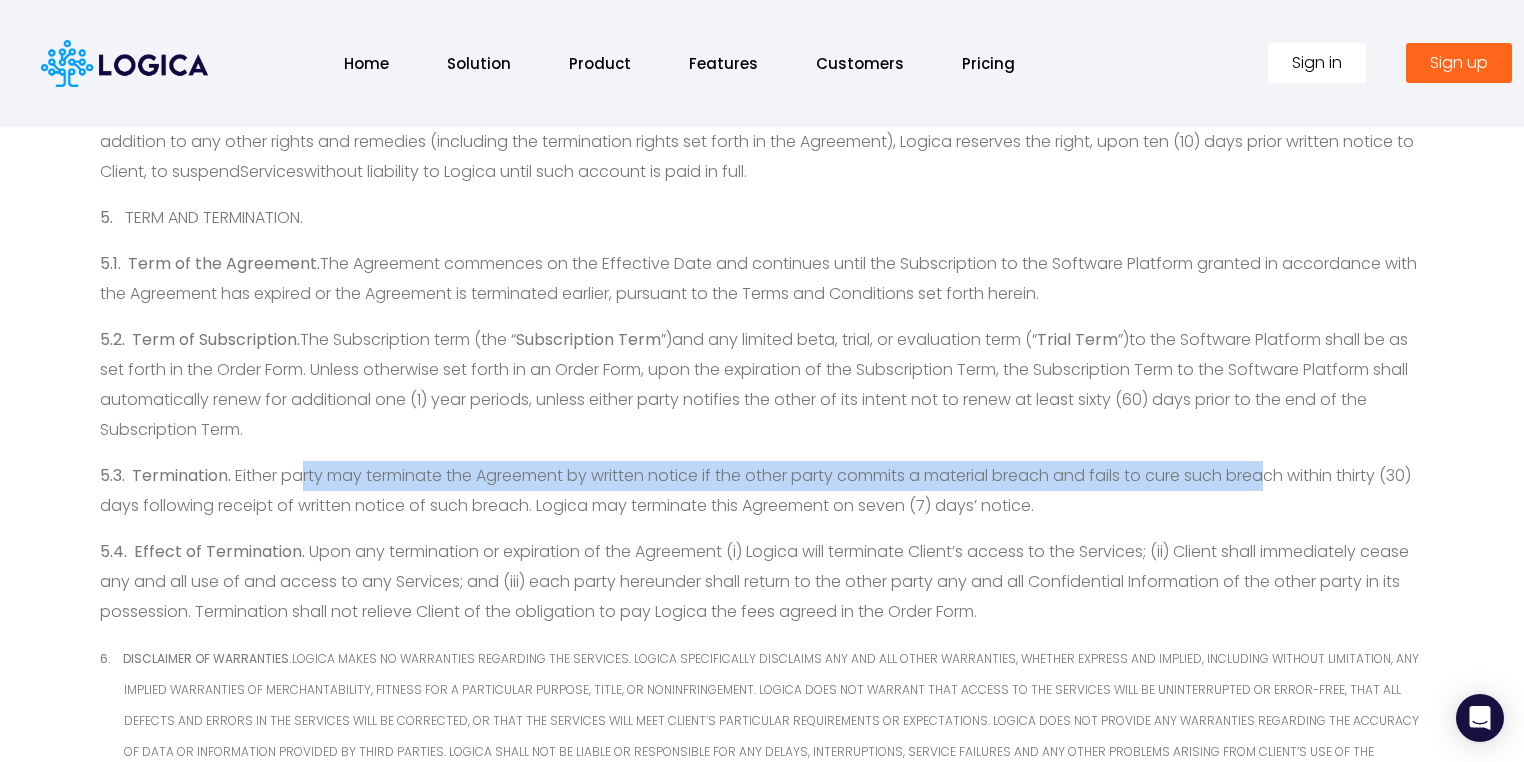 drag, startPoint x: 304, startPoint y: 479, endPoint x: 1284, endPoint y: 458, distance: 980.225 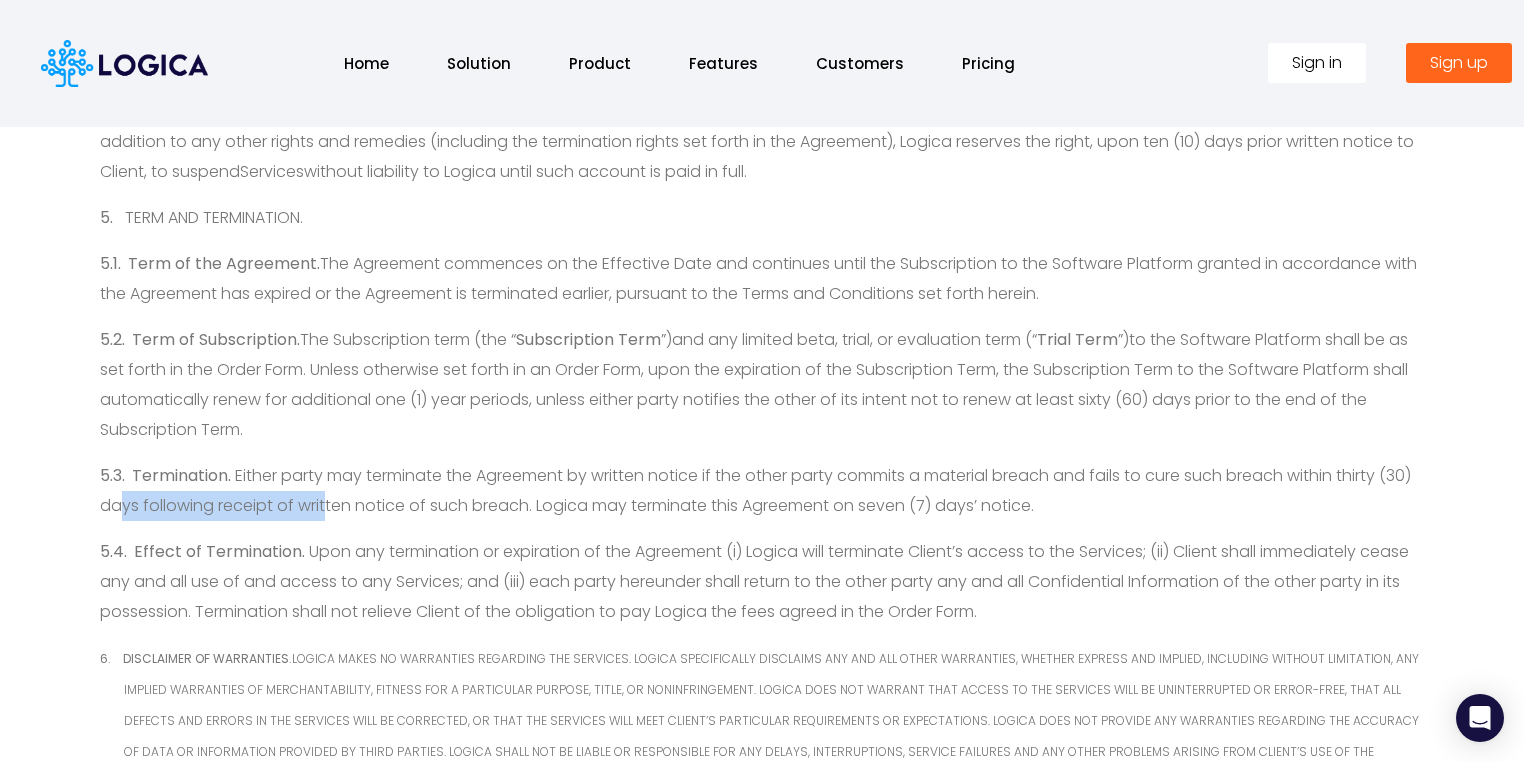drag, startPoint x: 155, startPoint y: 509, endPoint x: 364, endPoint y: 503, distance: 209.0861 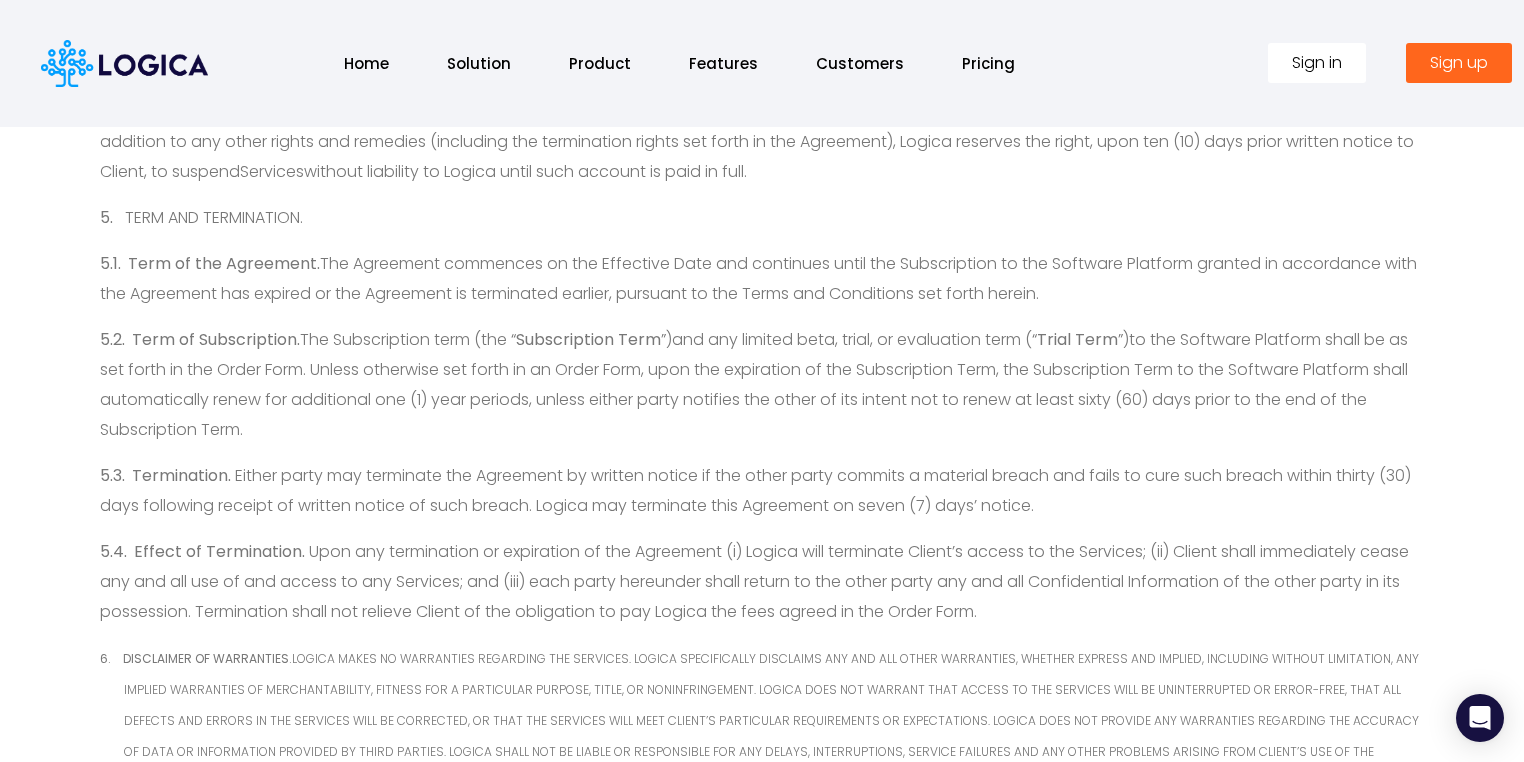 click on "5.3.     Termination.    Either party may
terminate the Agreement by written notice if the other party commits a material
breach and fails to cure such breach within thirty (30) days following receipt
of written notice of such breach.   Logica may terminate this Agreement
on seven (7) days’ notice." at bounding box center [762, 491] 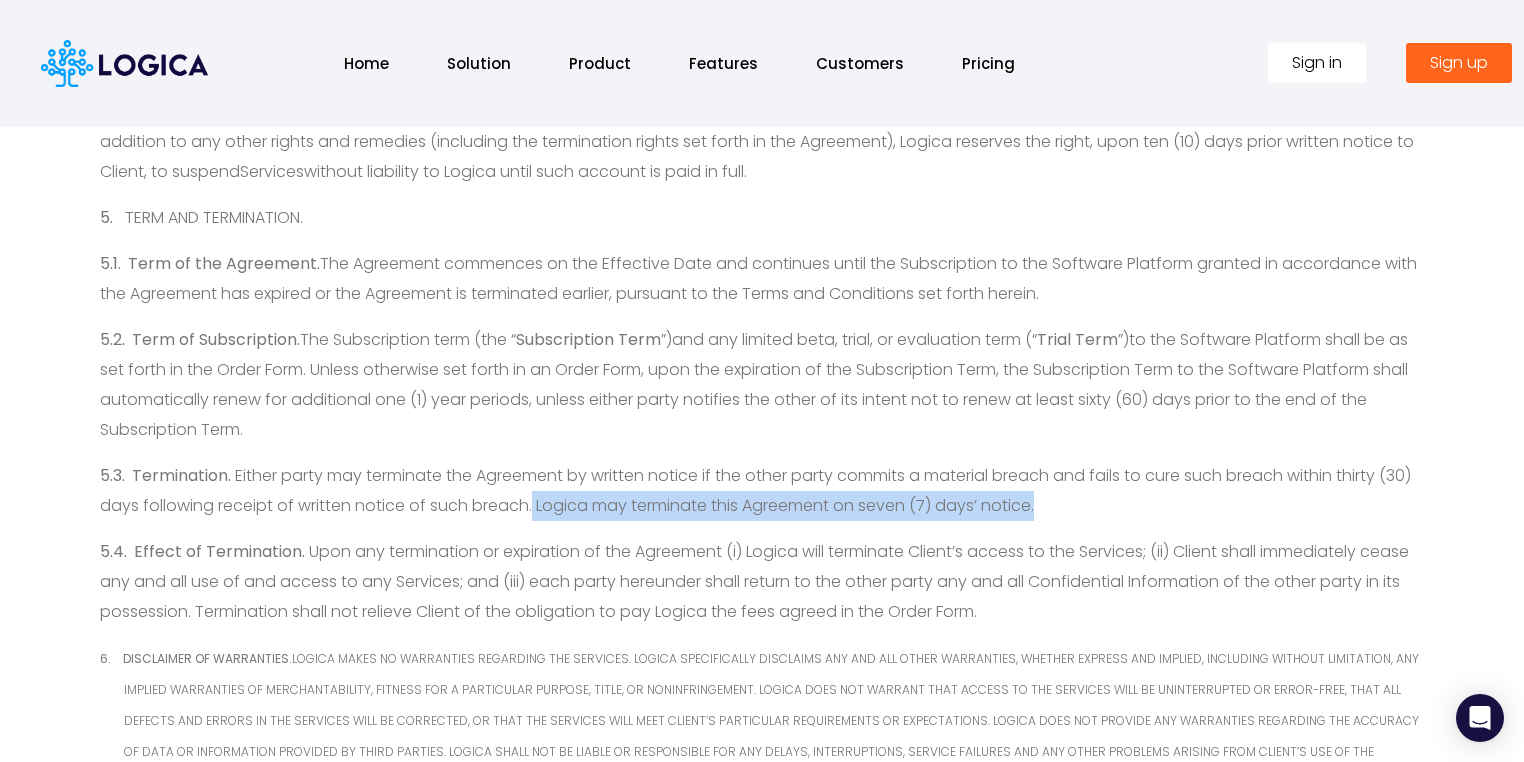 drag, startPoint x: 1084, startPoint y: 505, endPoint x: 570, endPoint y: 493, distance: 514.1401 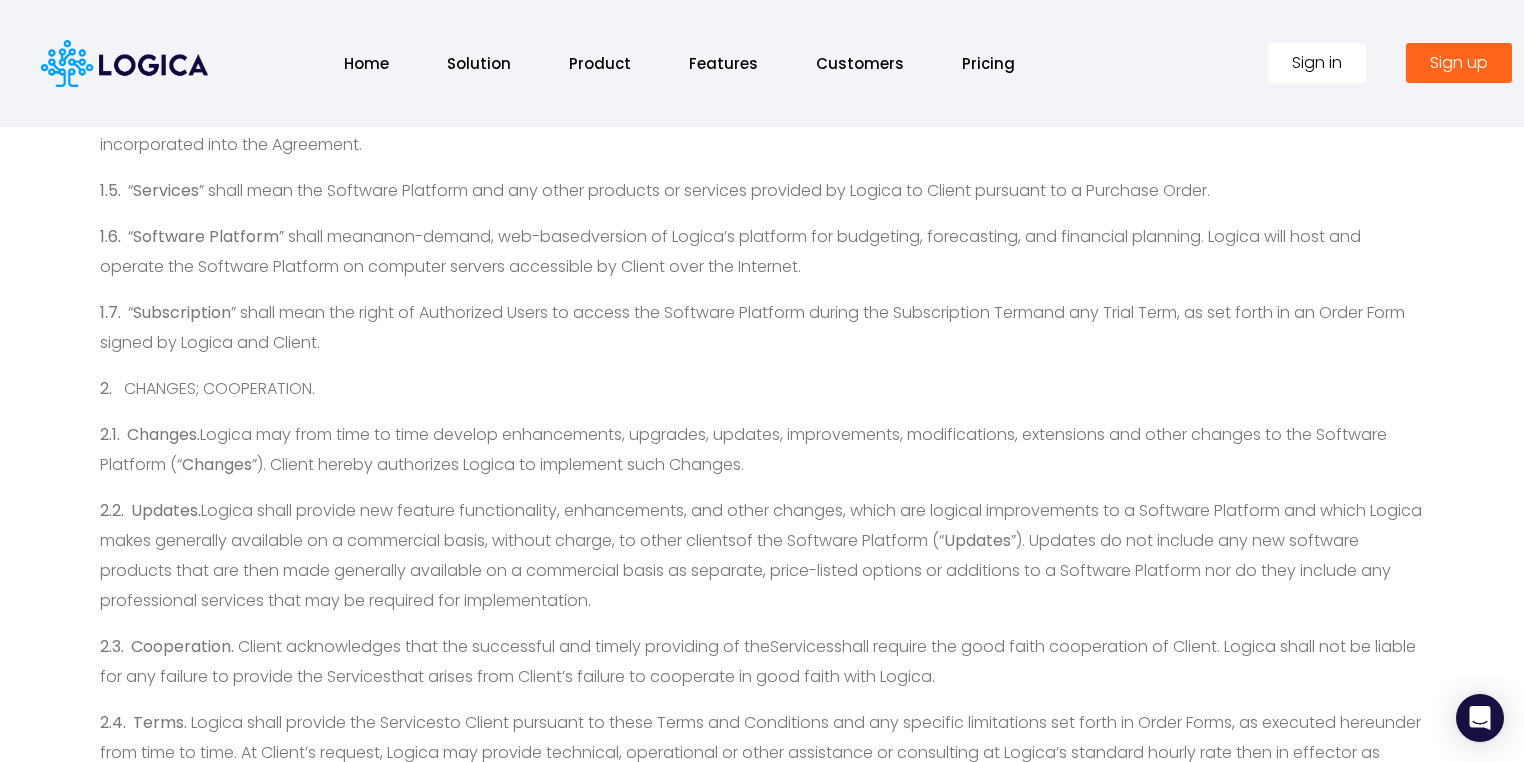 scroll, scrollTop: 0, scrollLeft: 0, axis: both 